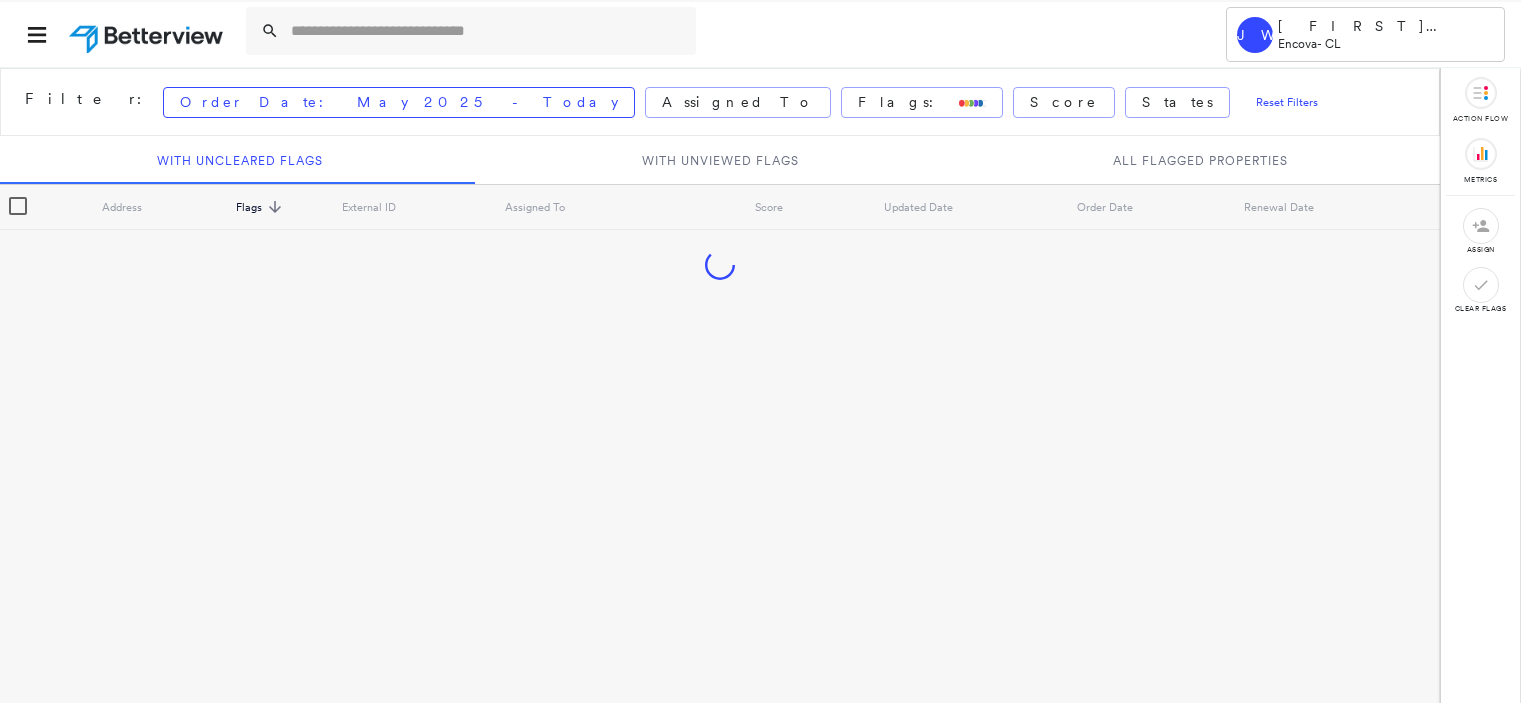 scroll, scrollTop: 0, scrollLeft: 0, axis: both 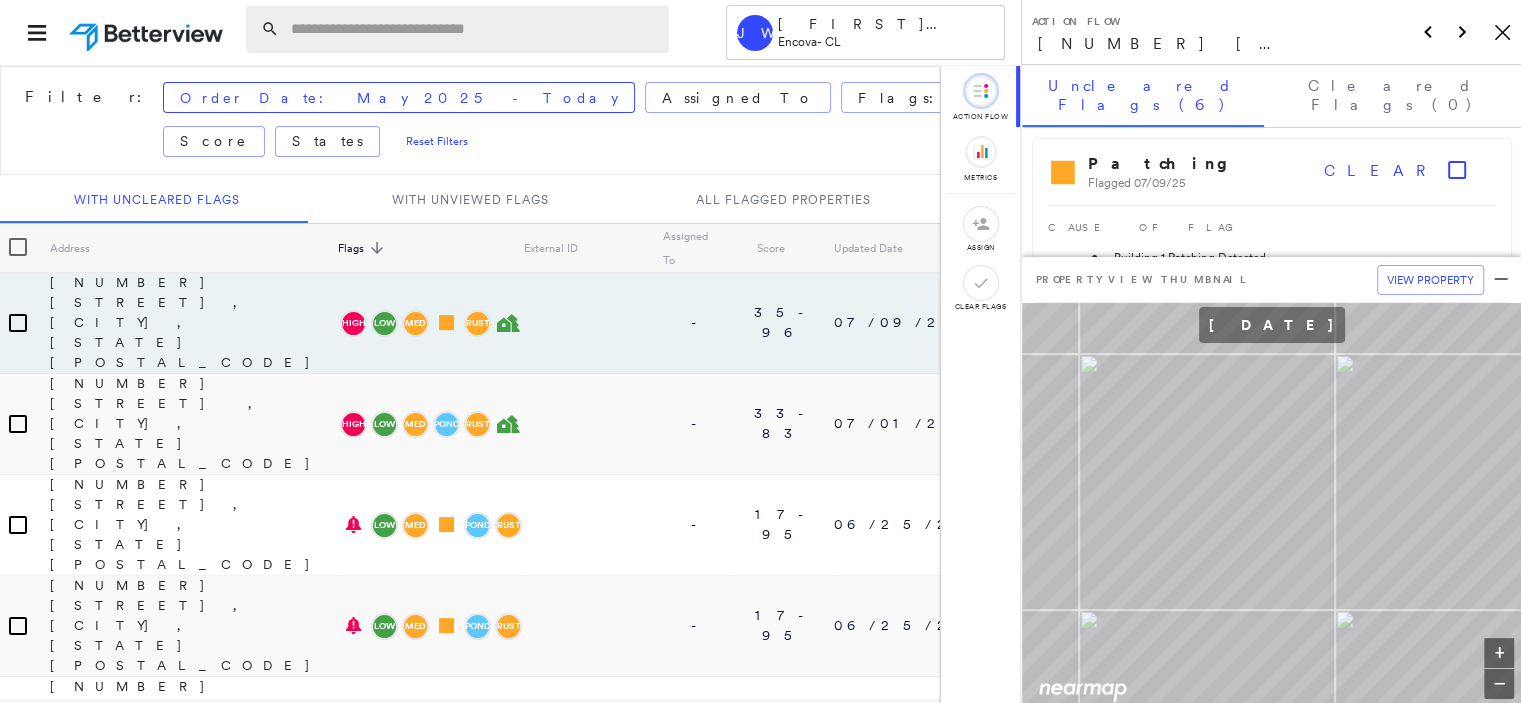 click at bounding box center (474, 29) 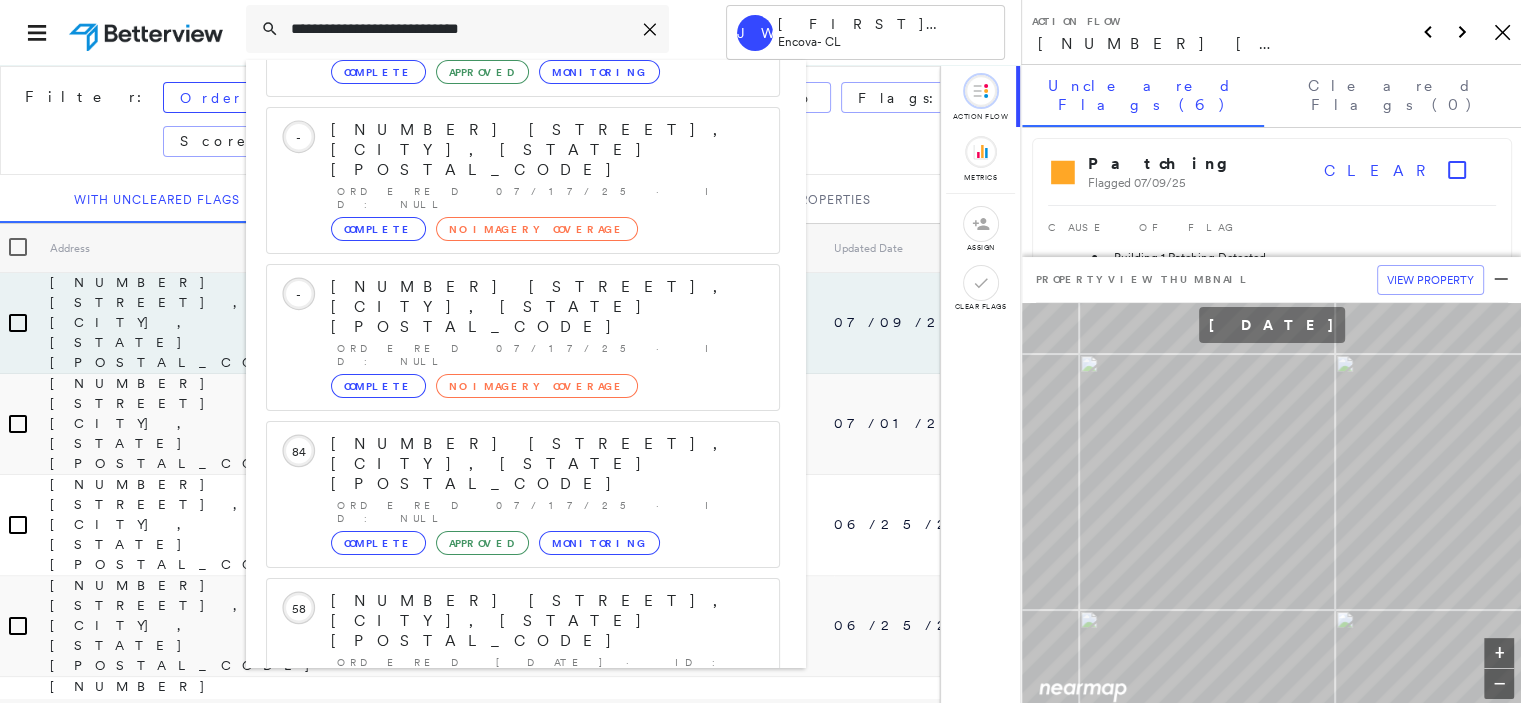 scroll, scrollTop: 208, scrollLeft: 0, axis: vertical 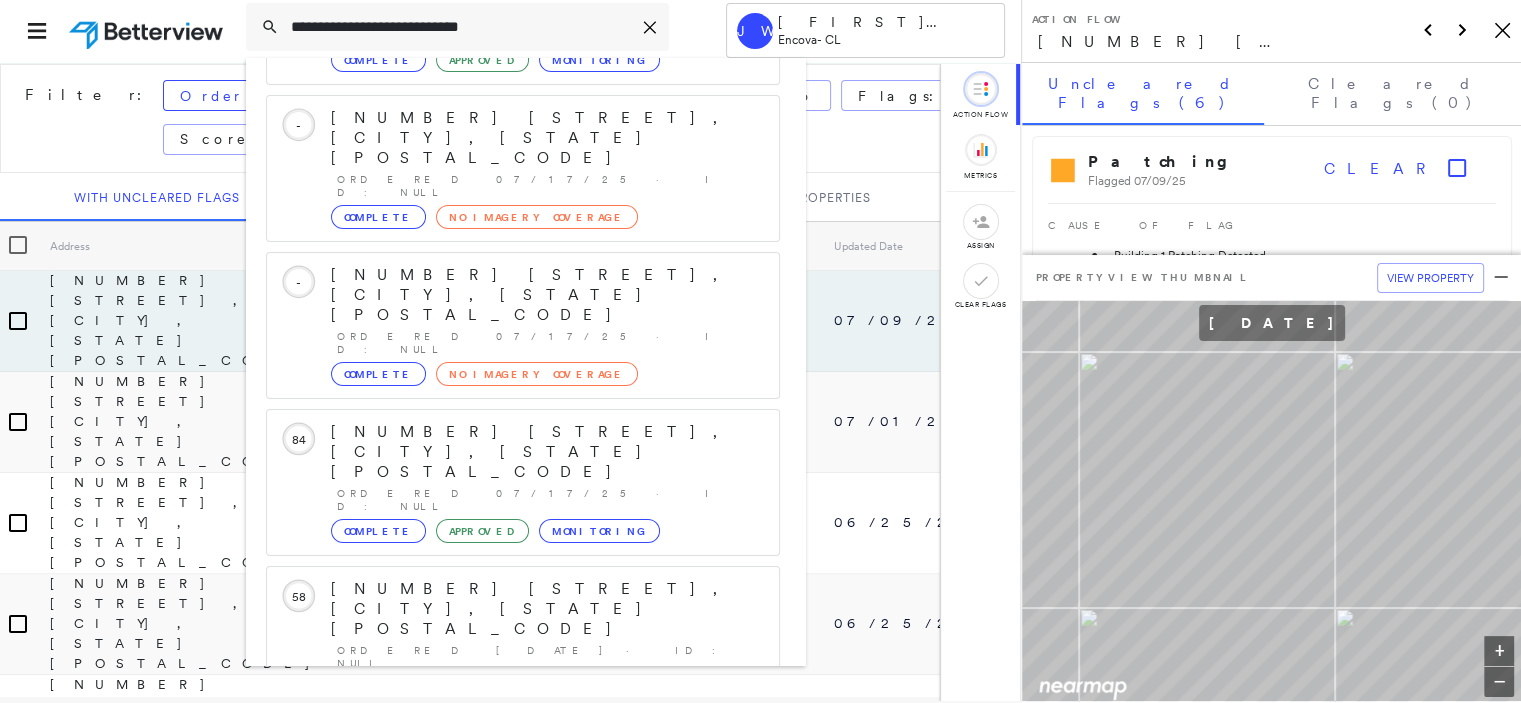 type on "**********" 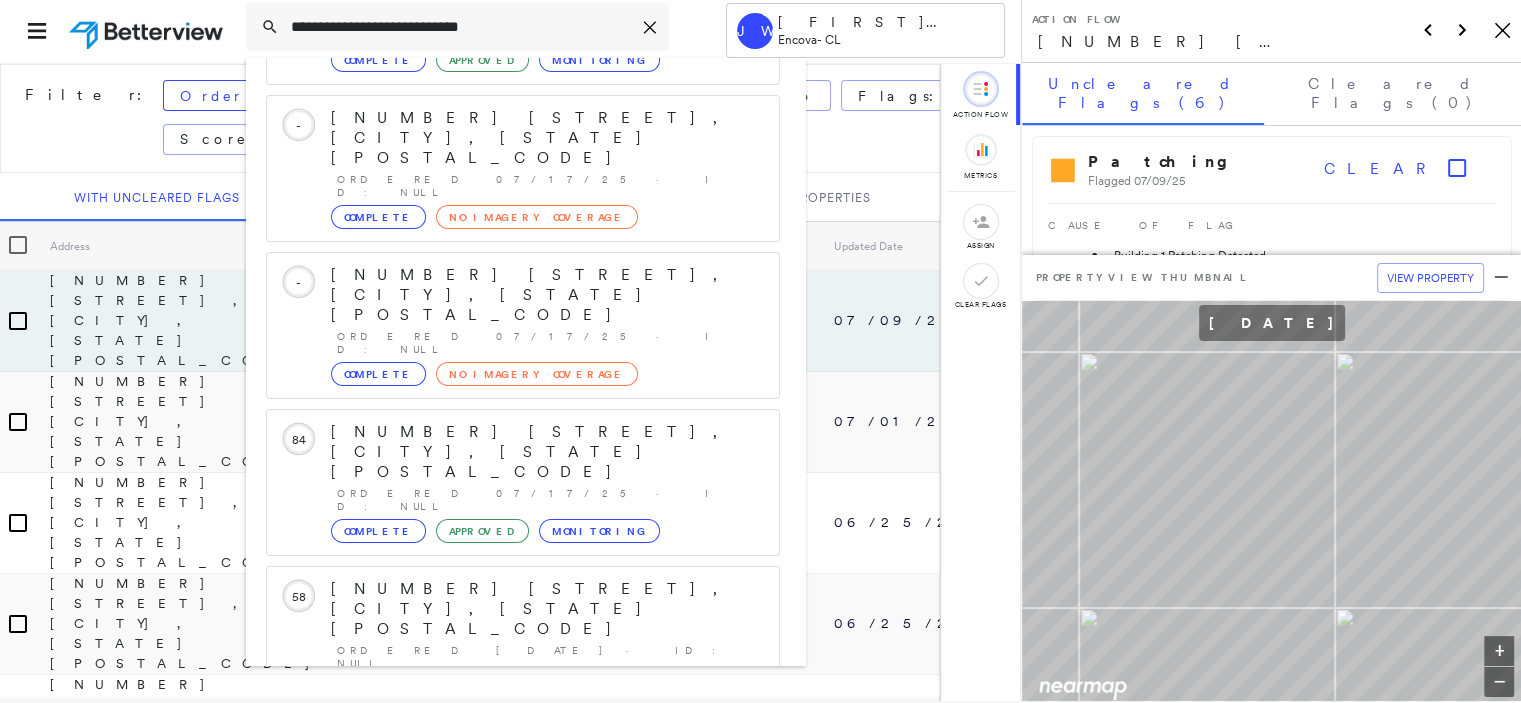 click on "[NUMBER] [STREET], [CITY], [STATE] [POSTAL_CODE]" at bounding box center [501, 901] 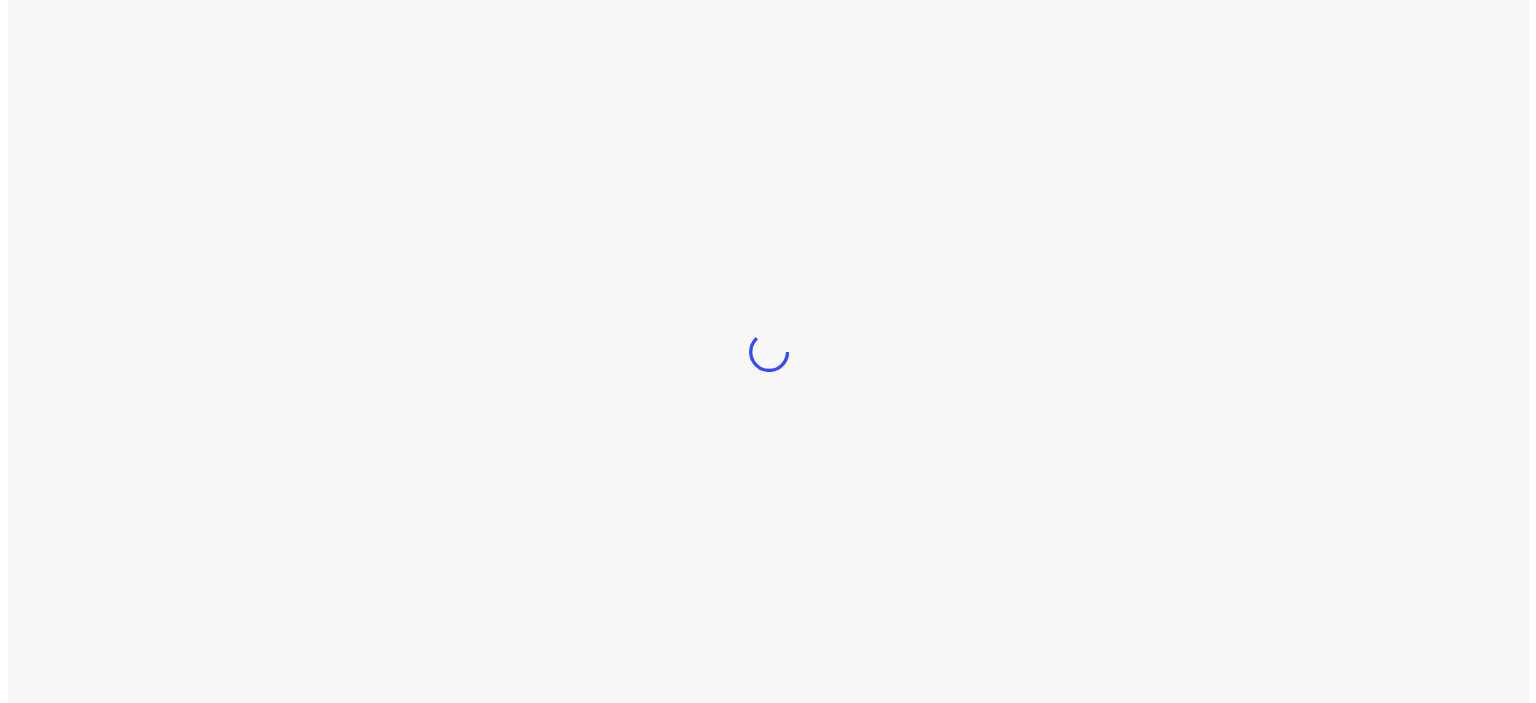 scroll, scrollTop: 0, scrollLeft: 0, axis: both 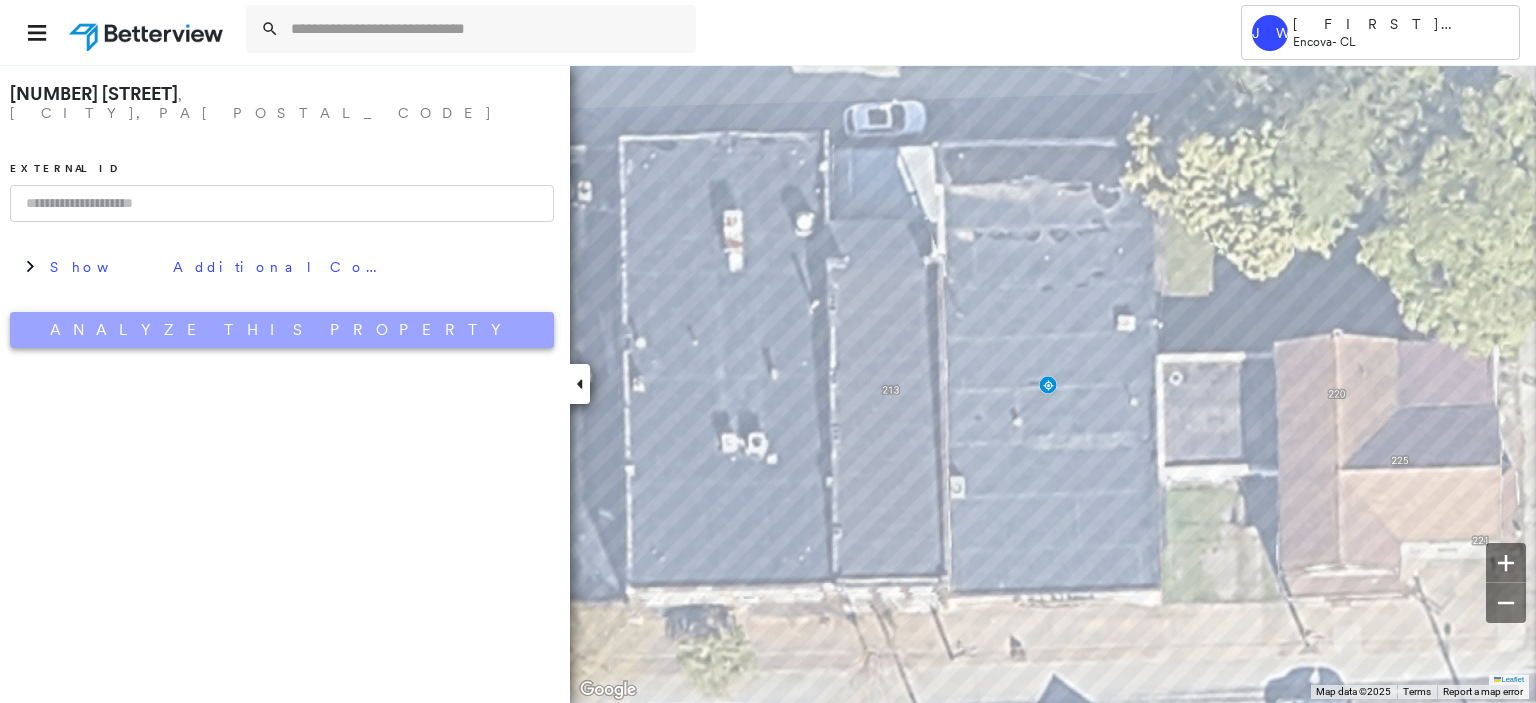 click on "Analyze This Property" at bounding box center [282, 330] 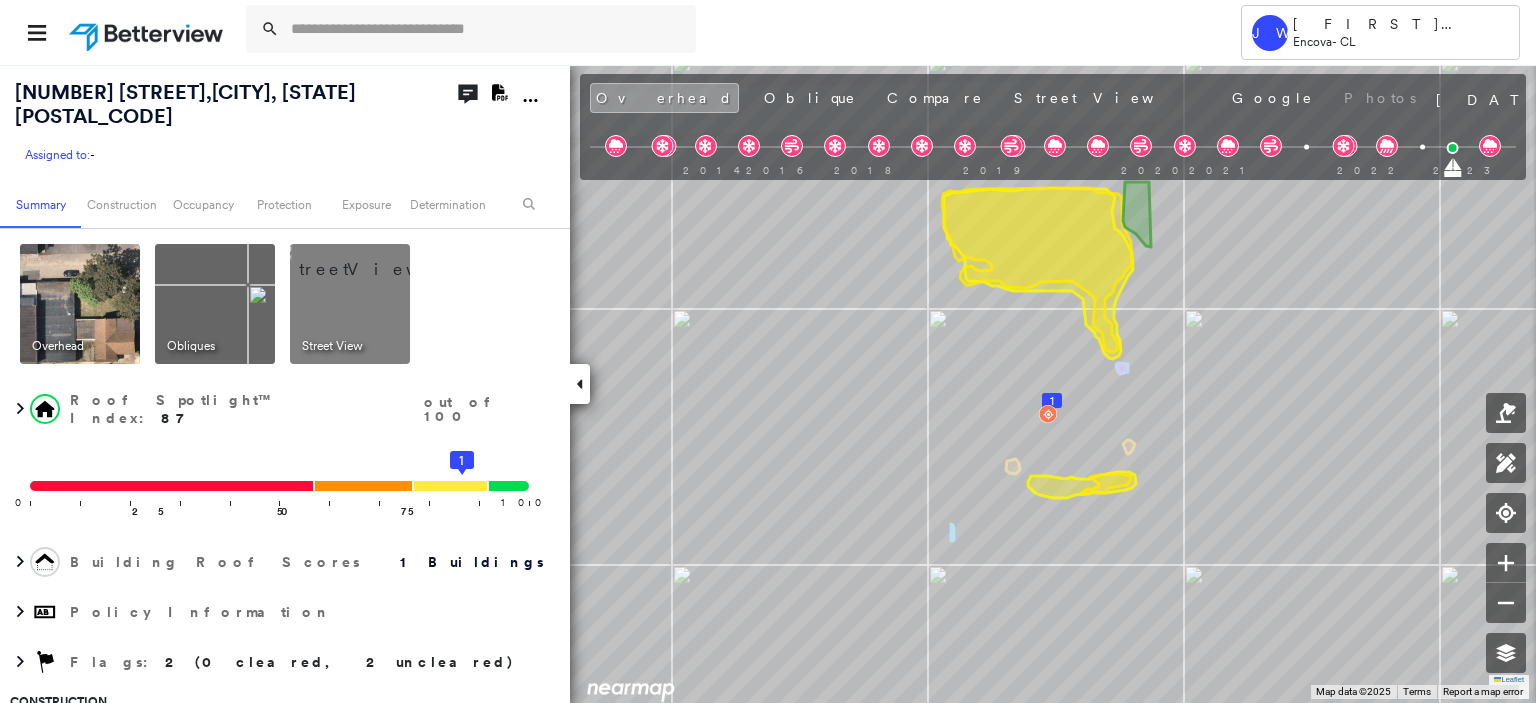 click on "Download PDF Report" 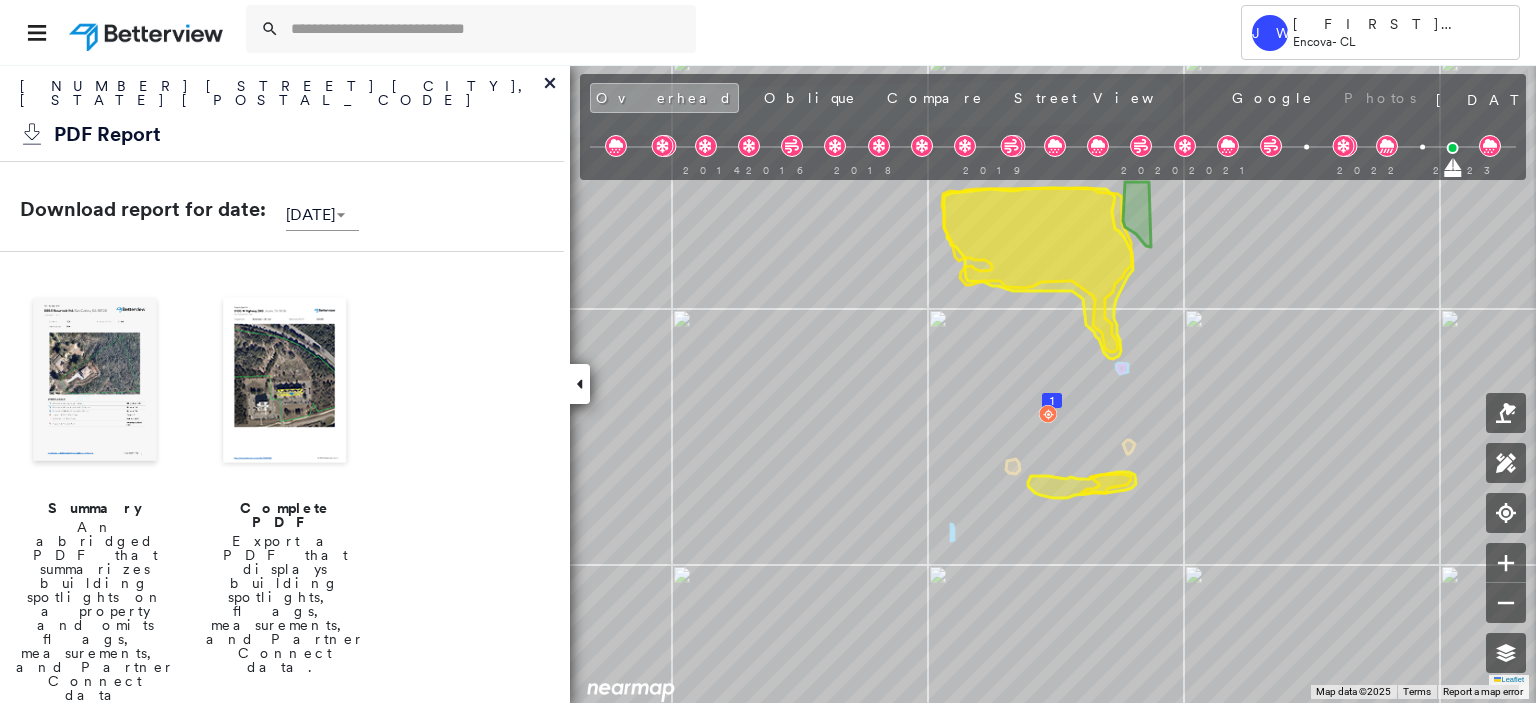 click at bounding box center [285, 382] 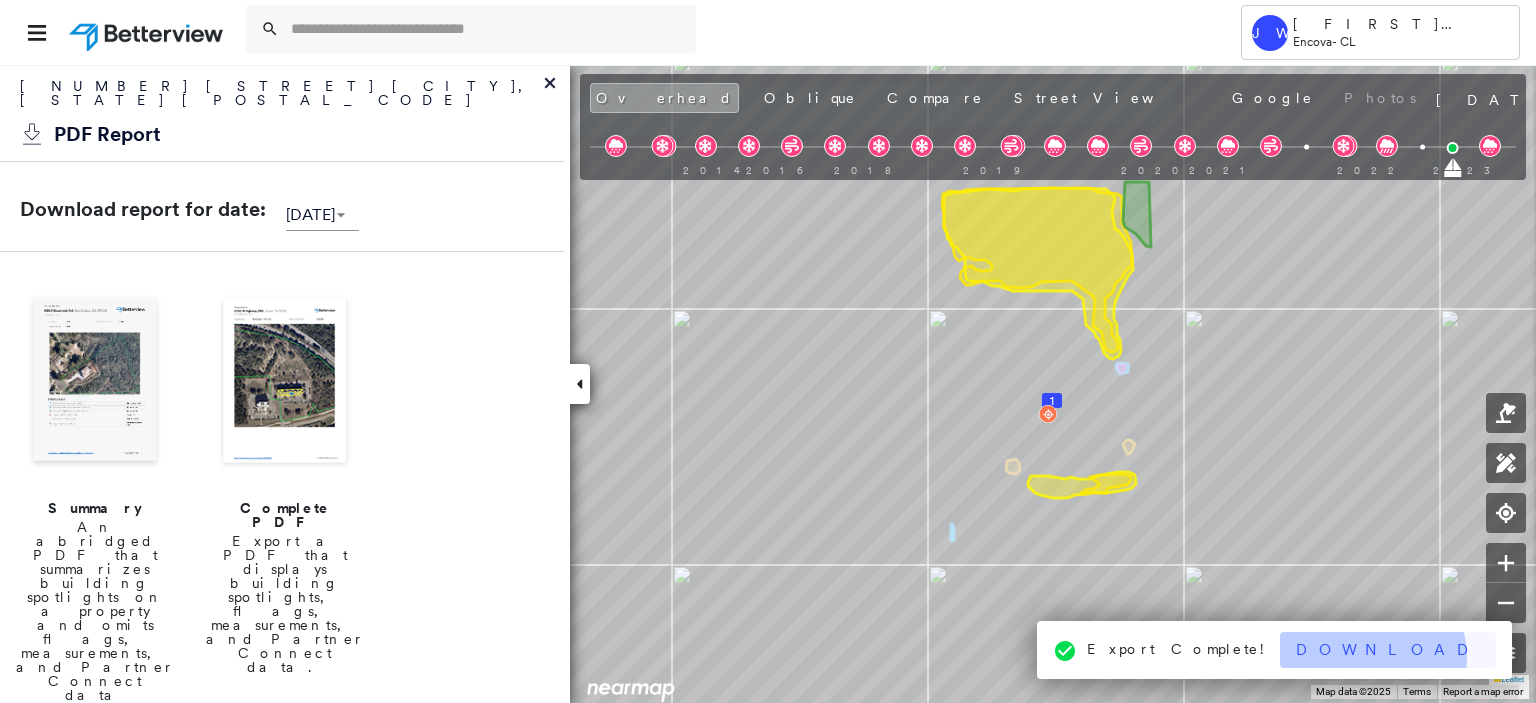 click on "Download" at bounding box center (1388, 650) 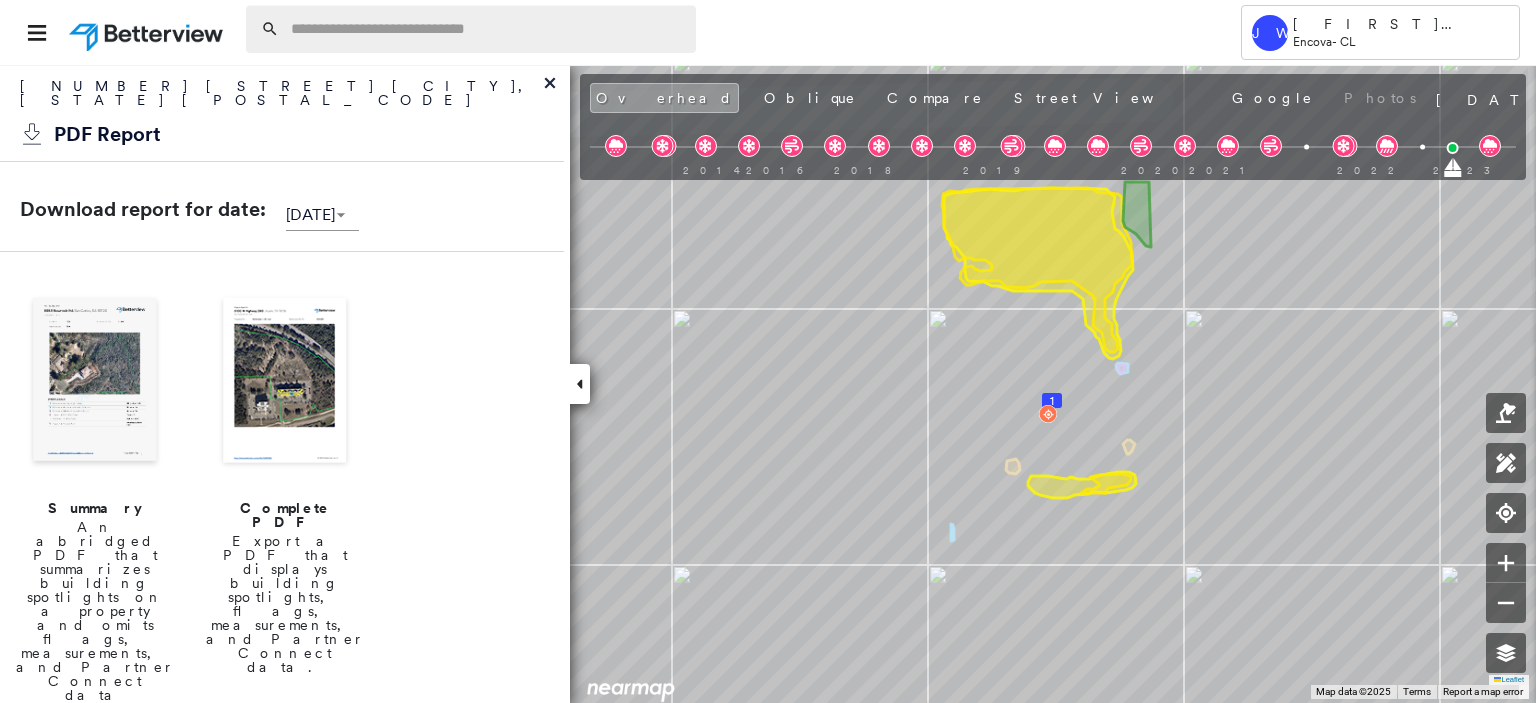 click at bounding box center [487, 29] 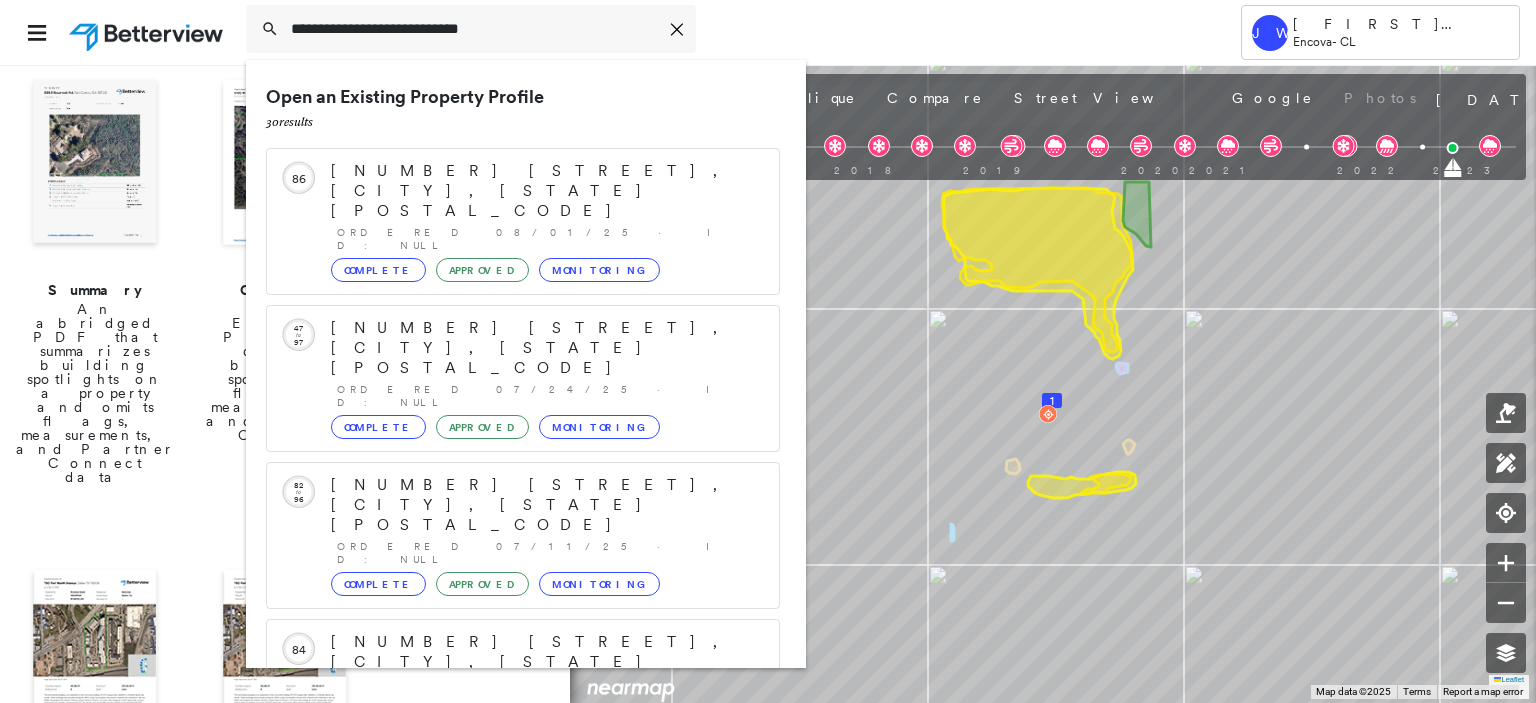scroll, scrollTop: 310, scrollLeft: 0, axis: vertical 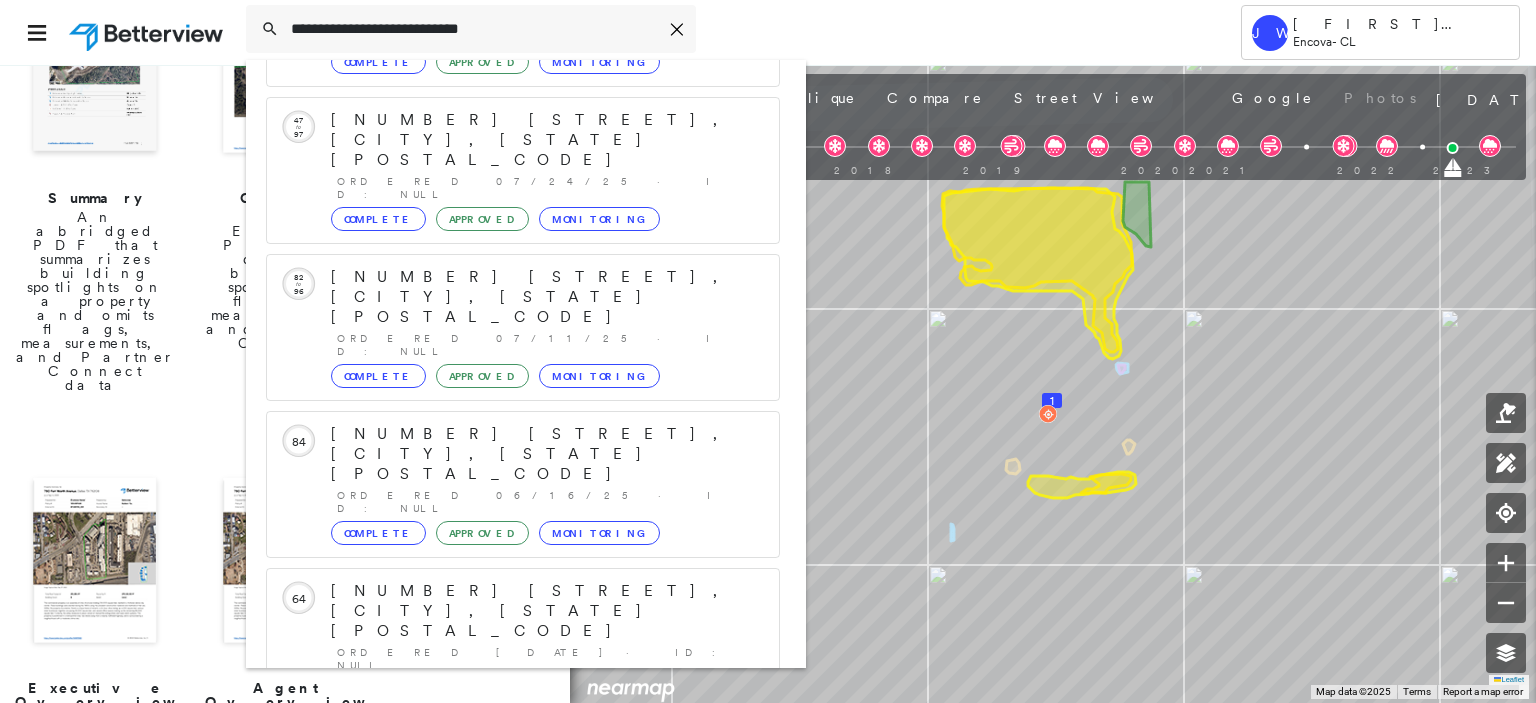 type on "**********" 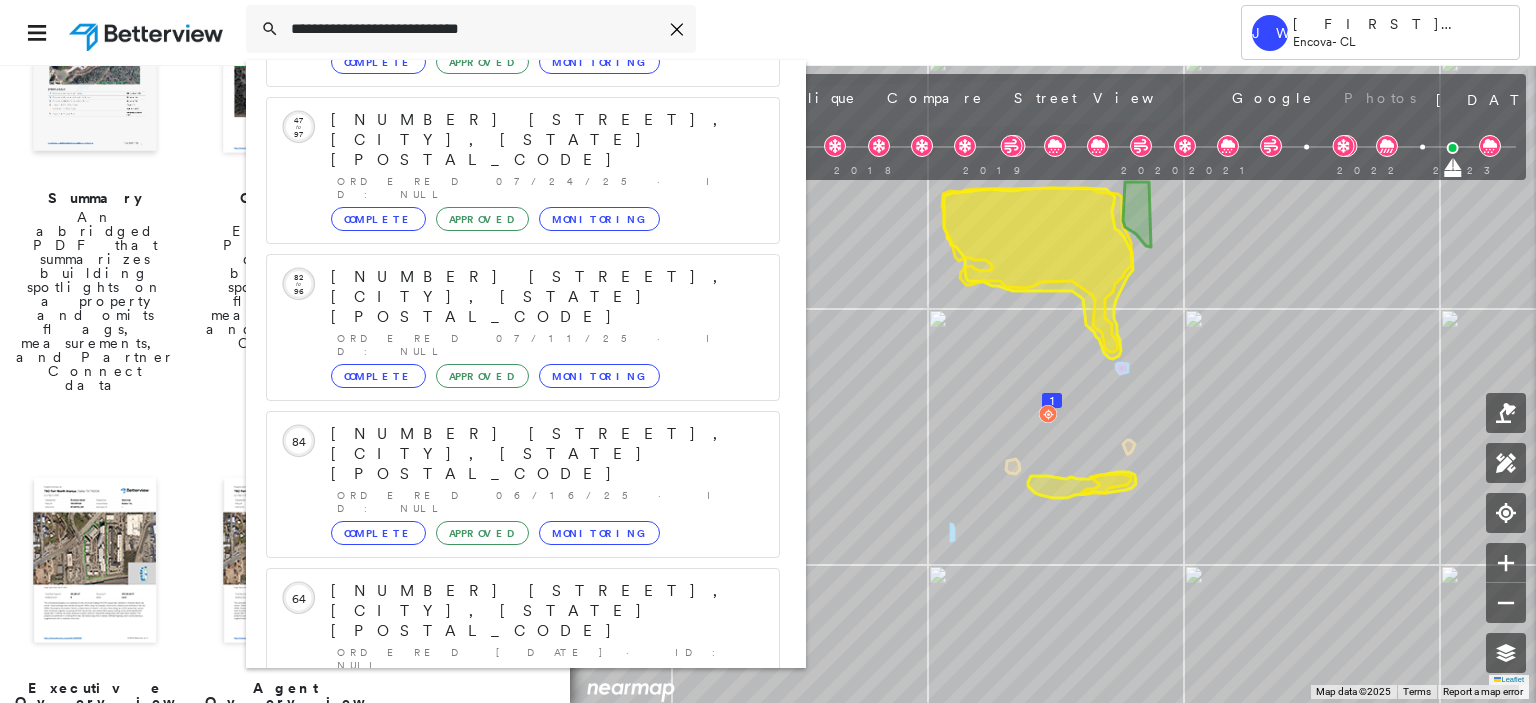 click on "[NUMBER] [STREET], [CITY], [STATE] [POSTAL_CODE]" at bounding box center (501, 903) 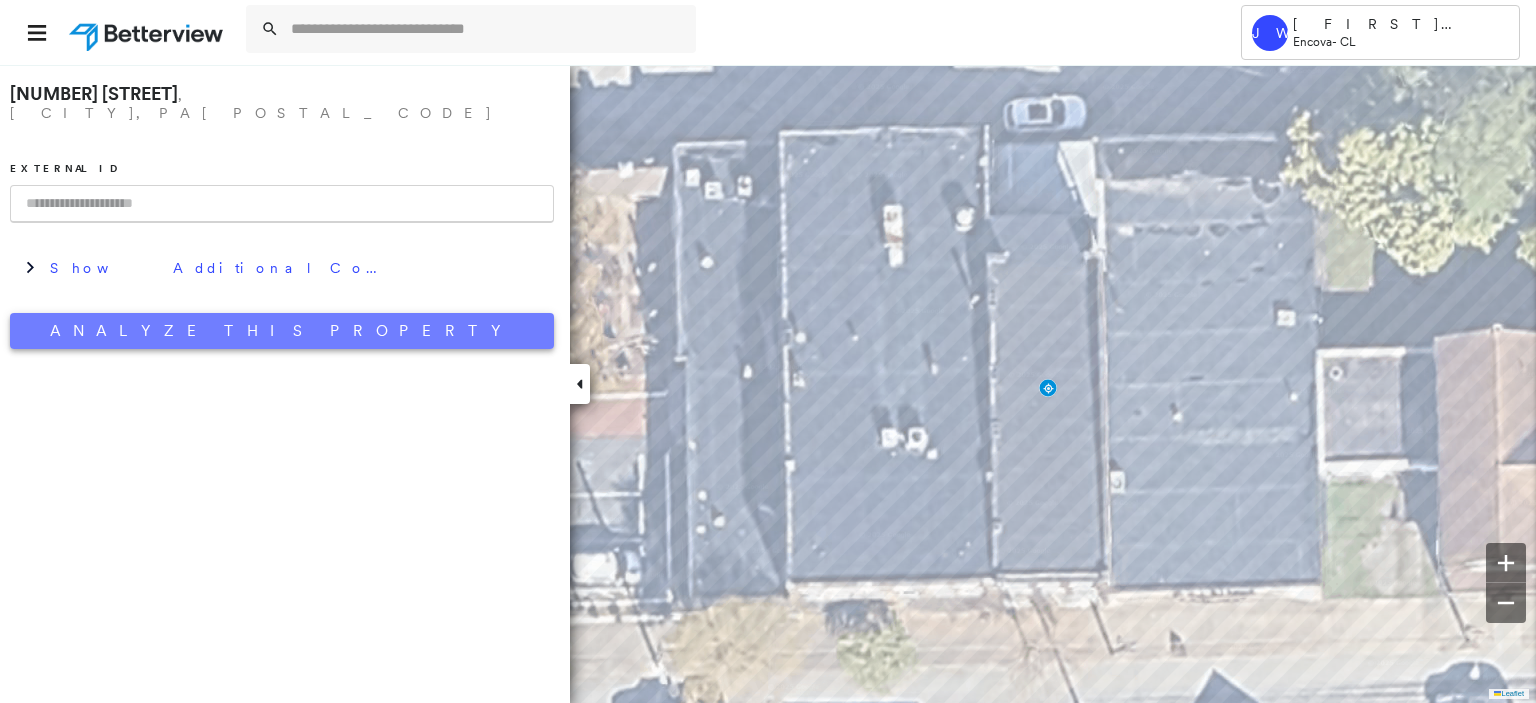 click on "Analyze This Property" at bounding box center [282, 331] 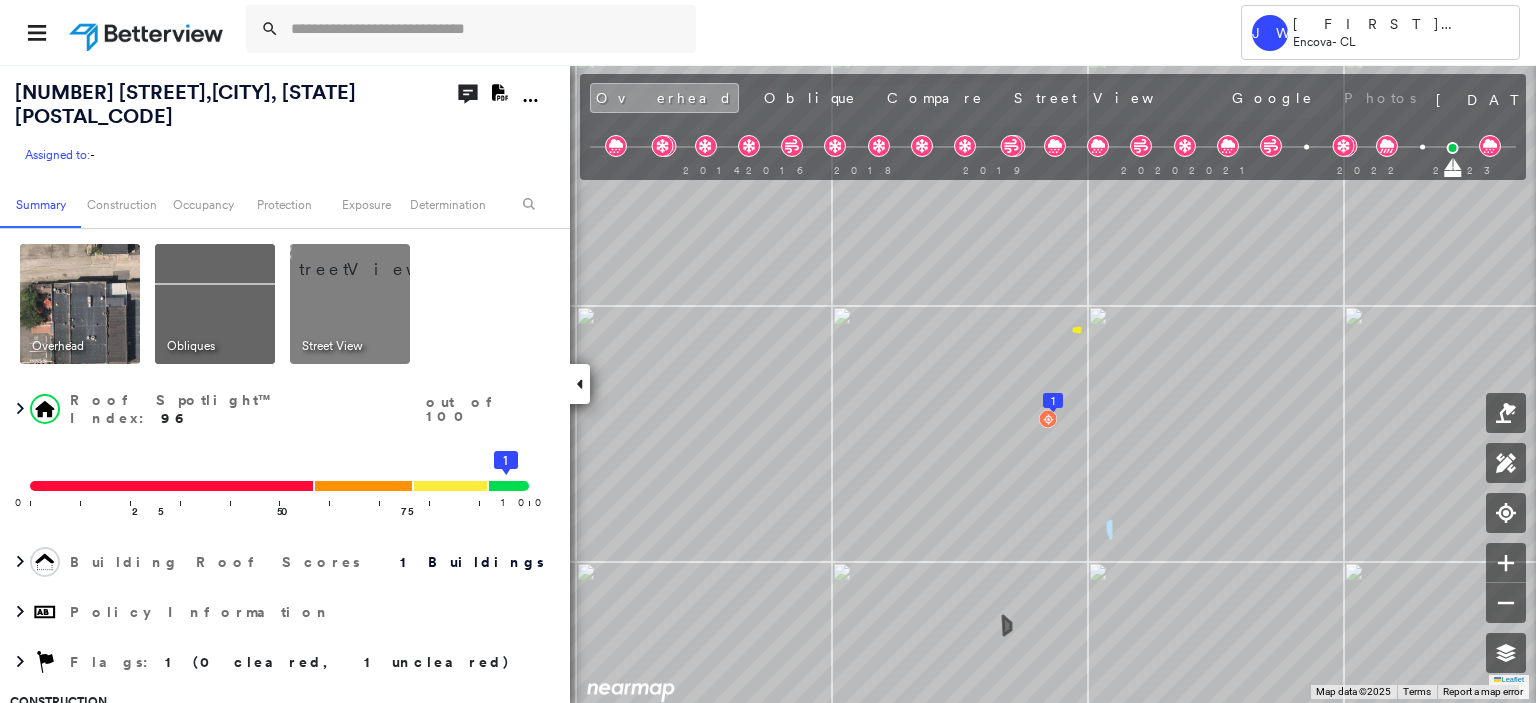 click on "Open Comments" 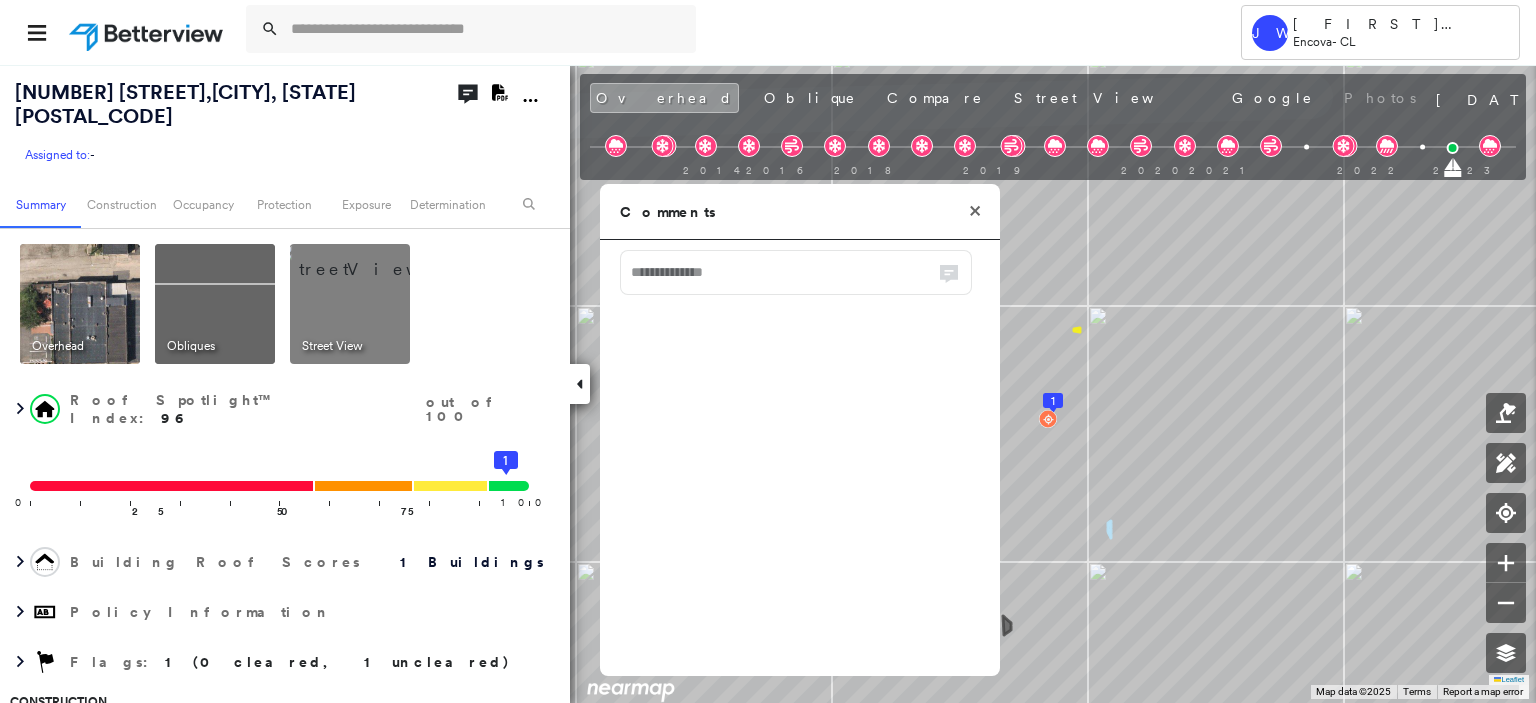 click 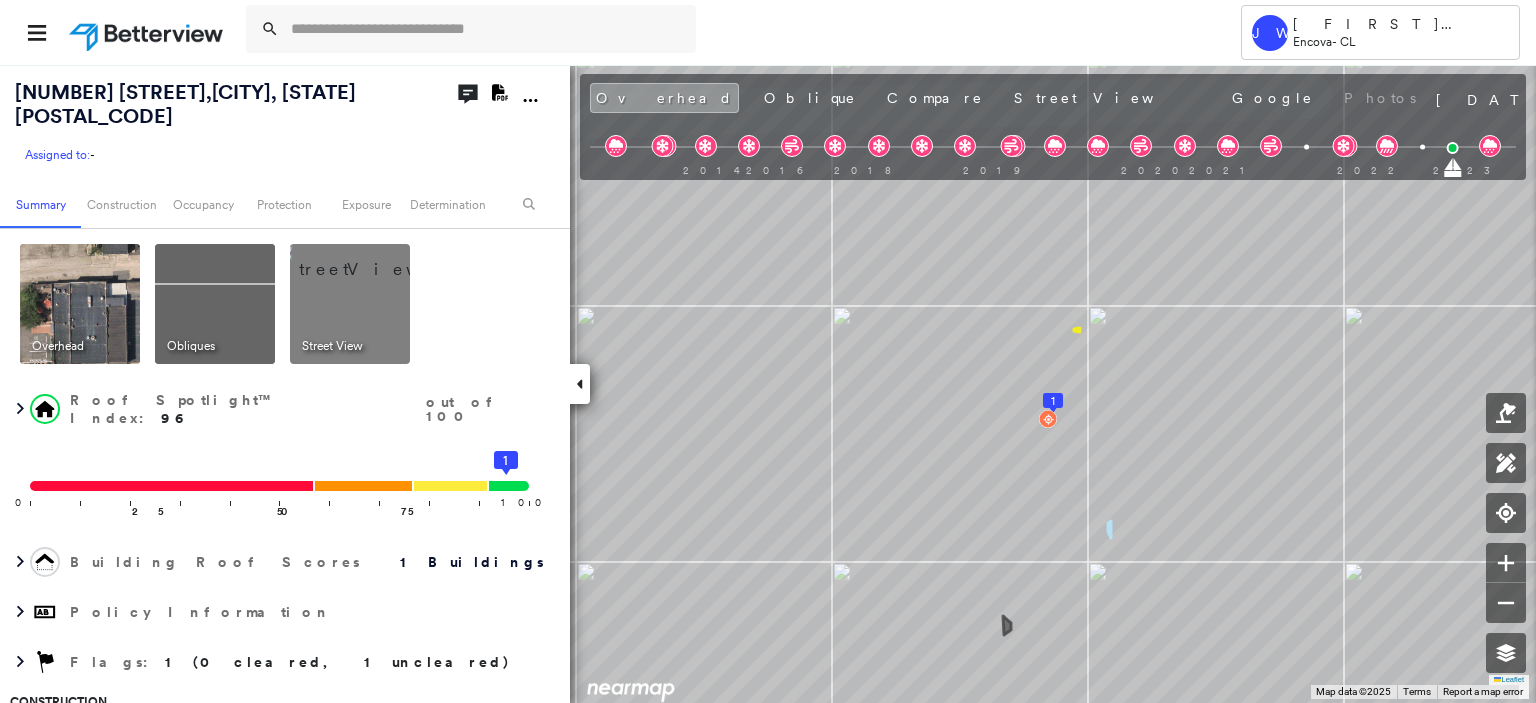 click on "Download PDF Report" 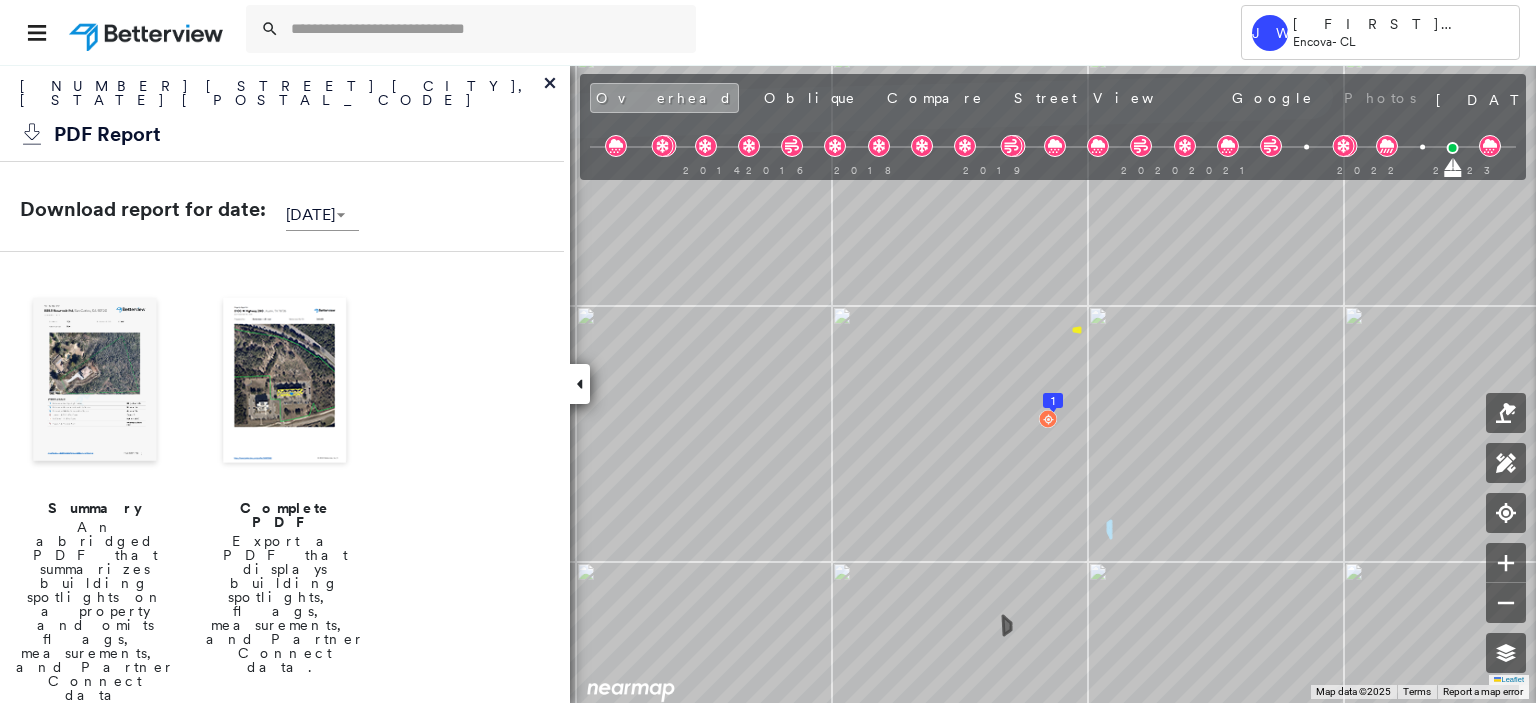 click at bounding box center [285, 382] 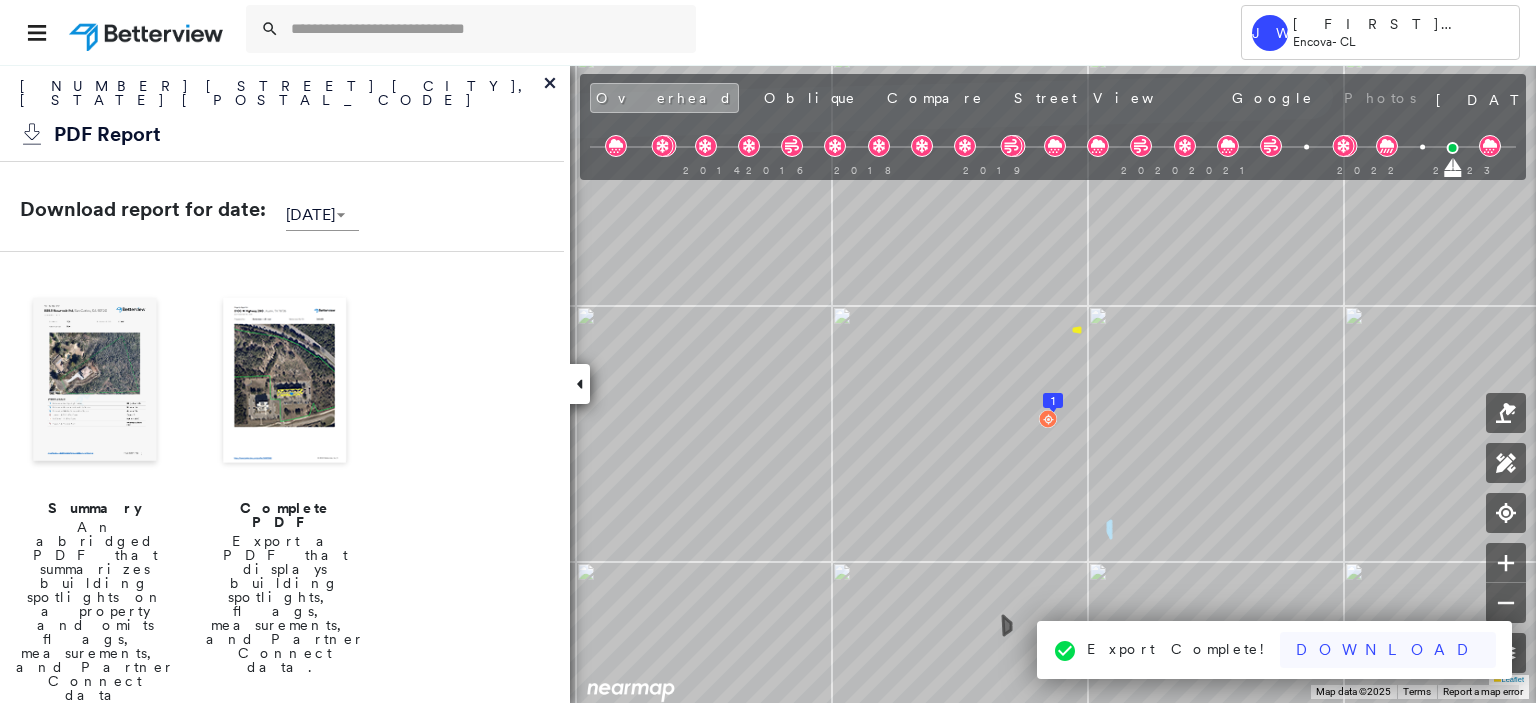 click on "Download" at bounding box center (1388, 650) 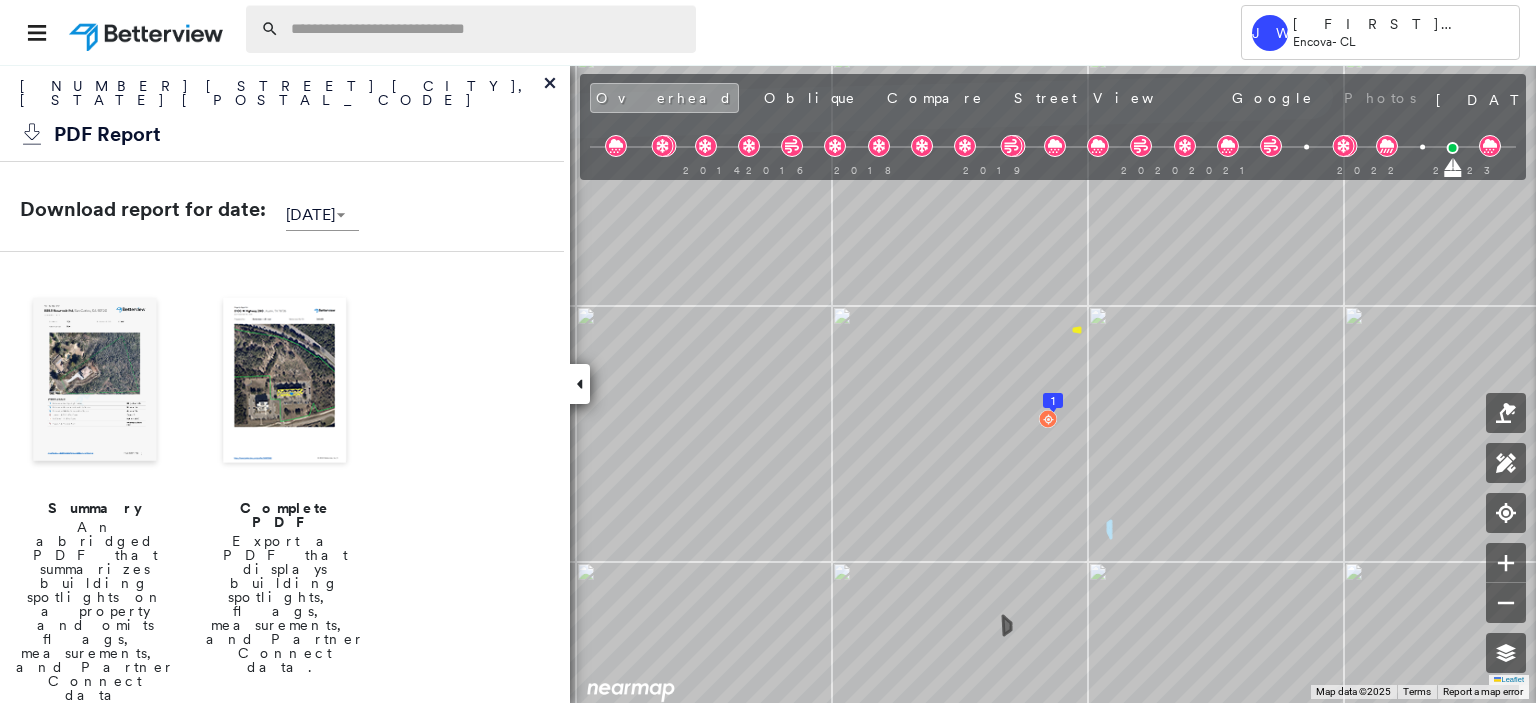 click at bounding box center (487, 29) 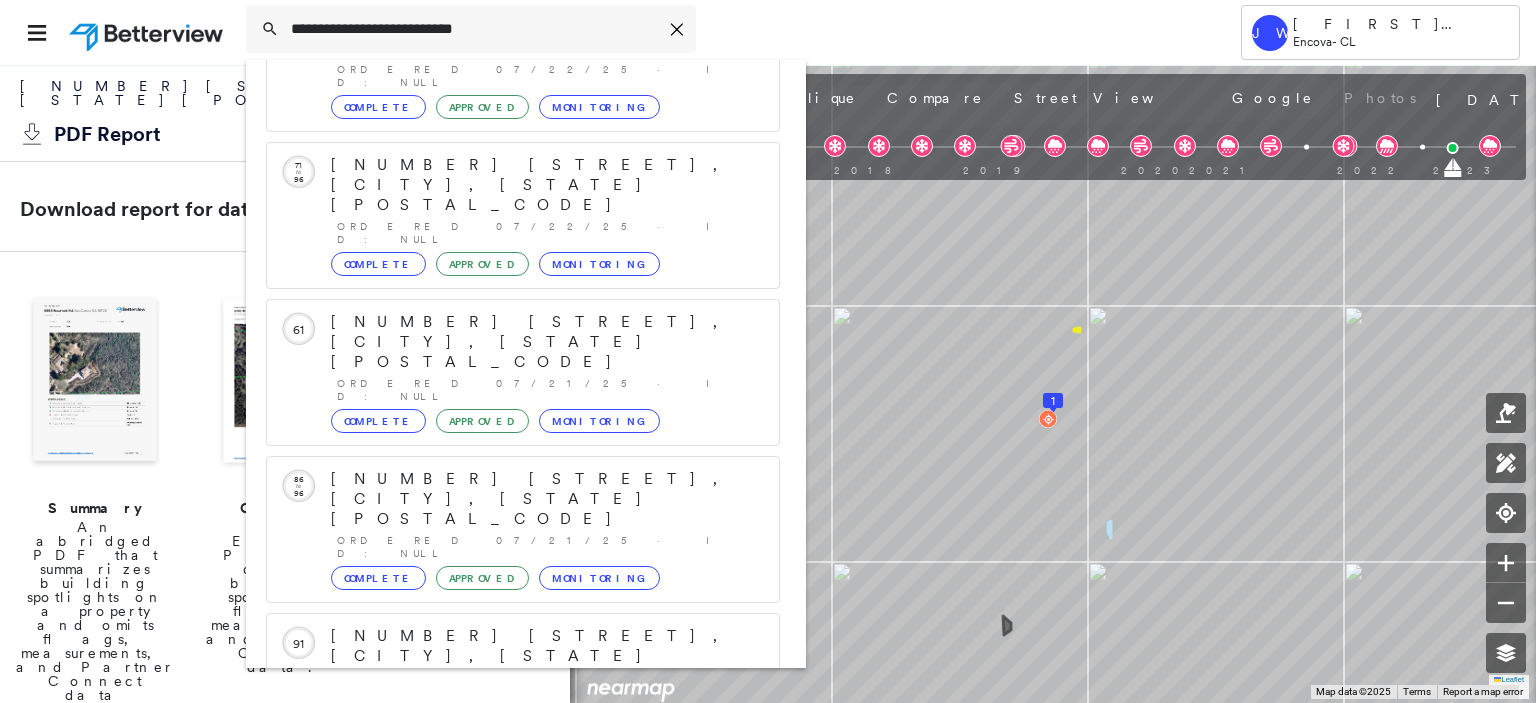 scroll, scrollTop: 388, scrollLeft: 0, axis: vertical 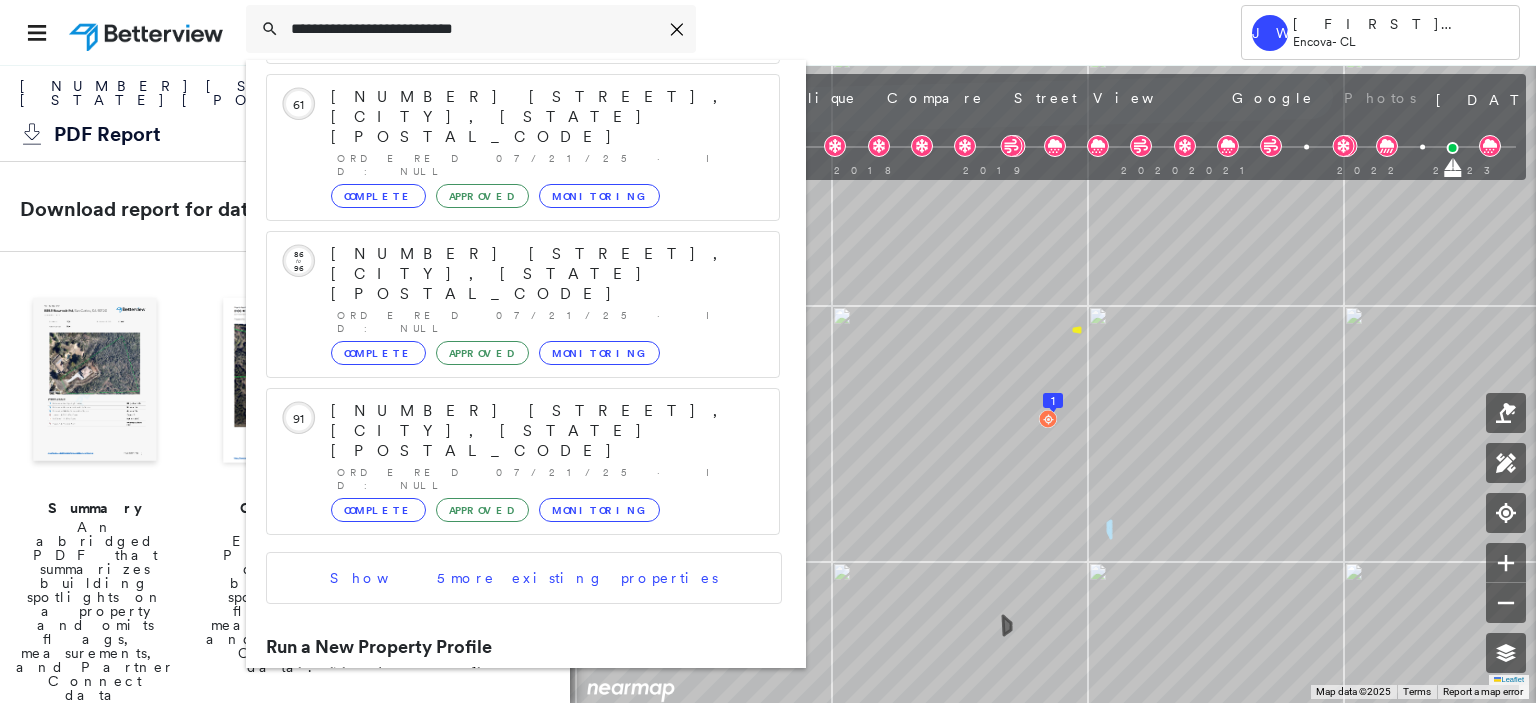 type on "**********" 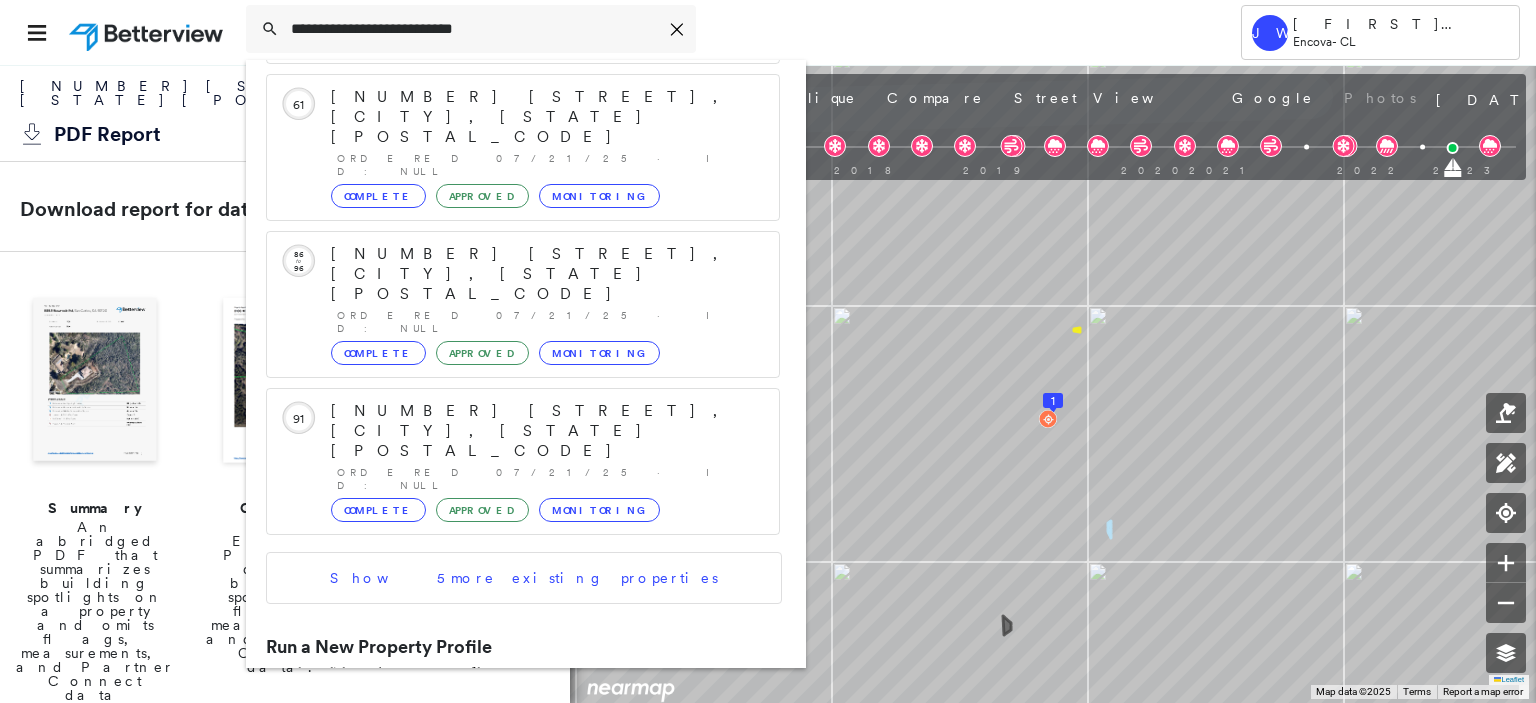 click on "[NUMBER] [STREET], [CITY], [STATE] [POSTAL_CODE] Ordered [DATE] · ID: null Complete Approved Monitoring Circled Text Icon 71 to 96 [NUMBER] [STREET], [CITY], [STATE] [POSTAL_CODE] Ordered [DATE] · ID: null Complete Approved Monitoring Circled Text Icon 61 [NUMBER] [STREET], [CITY], [STATE] [POSTAL_CODE] Ordered [DATE] · ID: null Complete Approved Monitoring Circled Text Icon 86 to 96 [NUMBER] [STREET], [CITY], [STATE] [POSTAL_CODE] Ordered [DATE] · ID: null Complete Approved Monitoring Circled Text Icon 91 [NUMBER] [STREET], [CITY], [STATE] [POSTAL_CODE] Ordered [DATE] · ID: null Complete Approved Monitoring Show 5 more existing properties Run a New Property Profile 5 results - Click to order a Property Profile [NUMBER] [STREET], [CITY], [STATE], USA Group Created with Sketch. [NUMBER] [STREET], [CITY], [STATE], USA Group Created with Sketch. [NUMBER] [STREET], [CITY], [STATE], USA Group Group Group" at bounding box center (715, 32) 